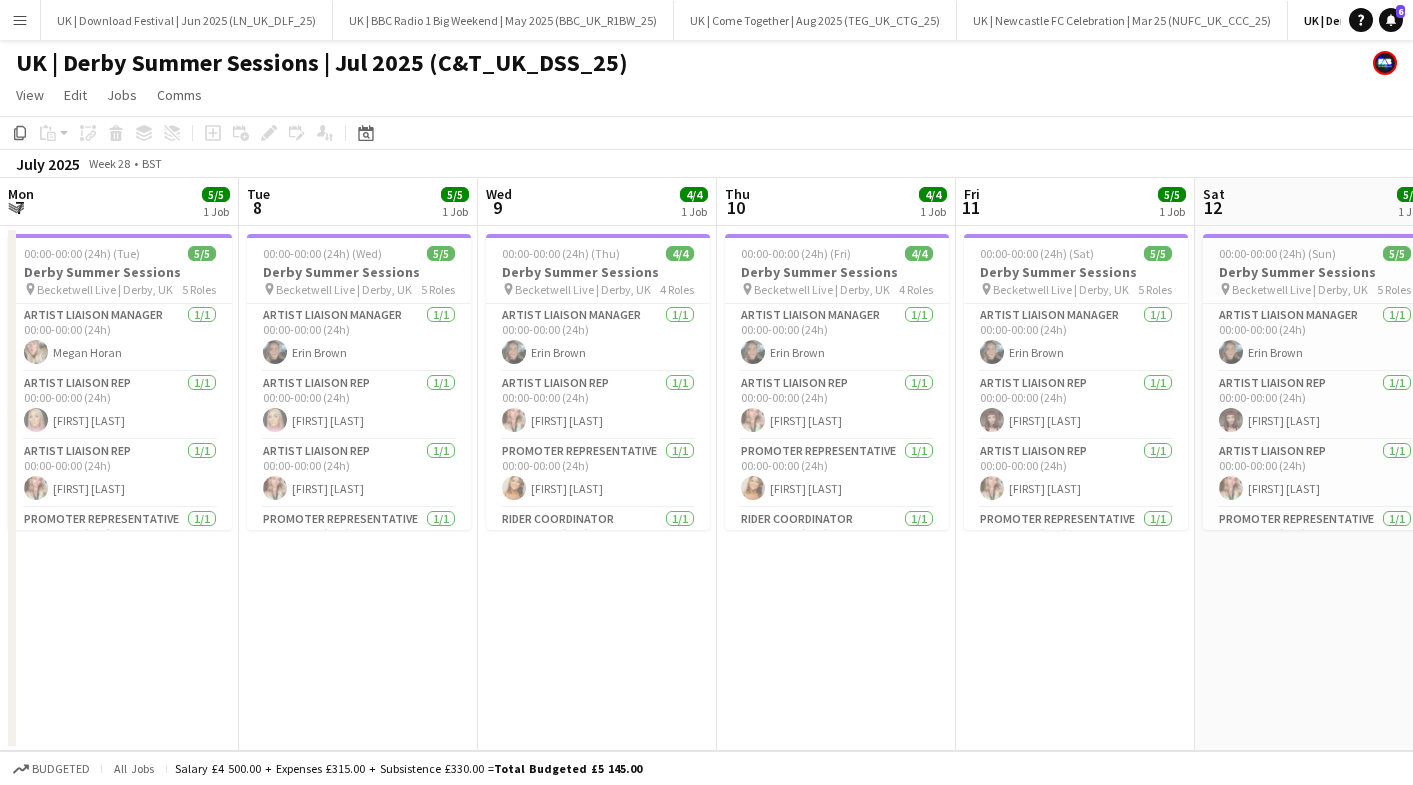 scroll, scrollTop: 0, scrollLeft: 0, axis: both 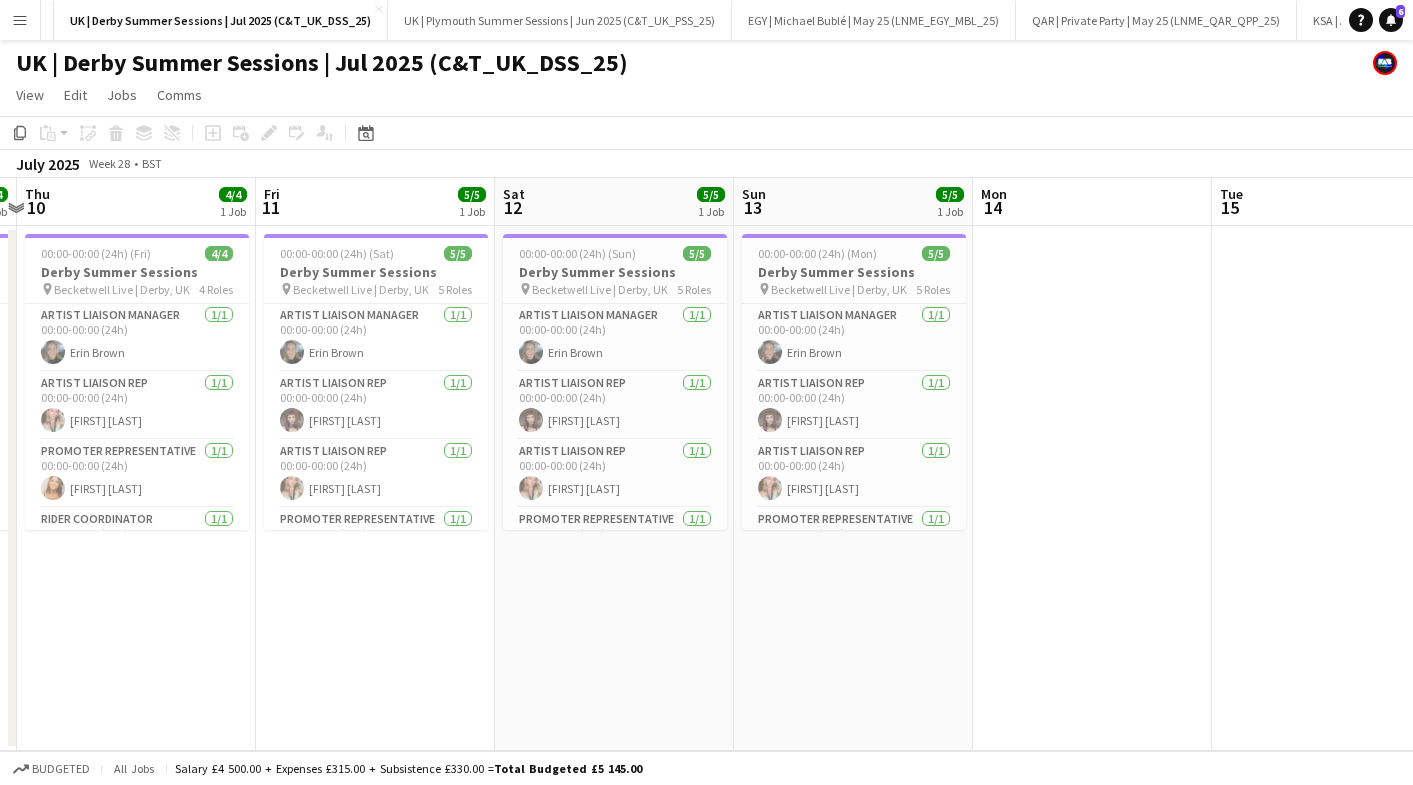 click on "Menu" at bounding box center (20, 20) 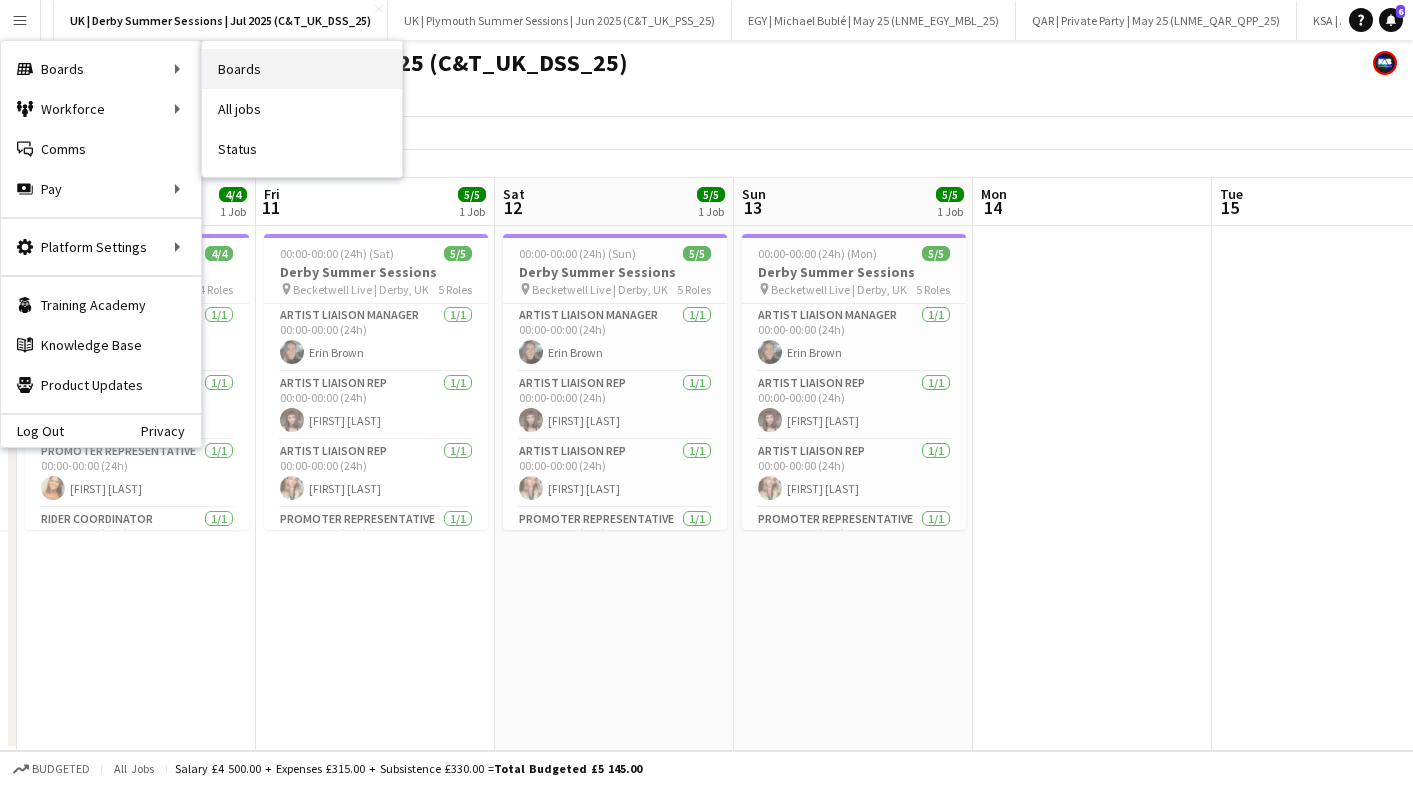 click on "Boards" at bounding box center (302, 69) 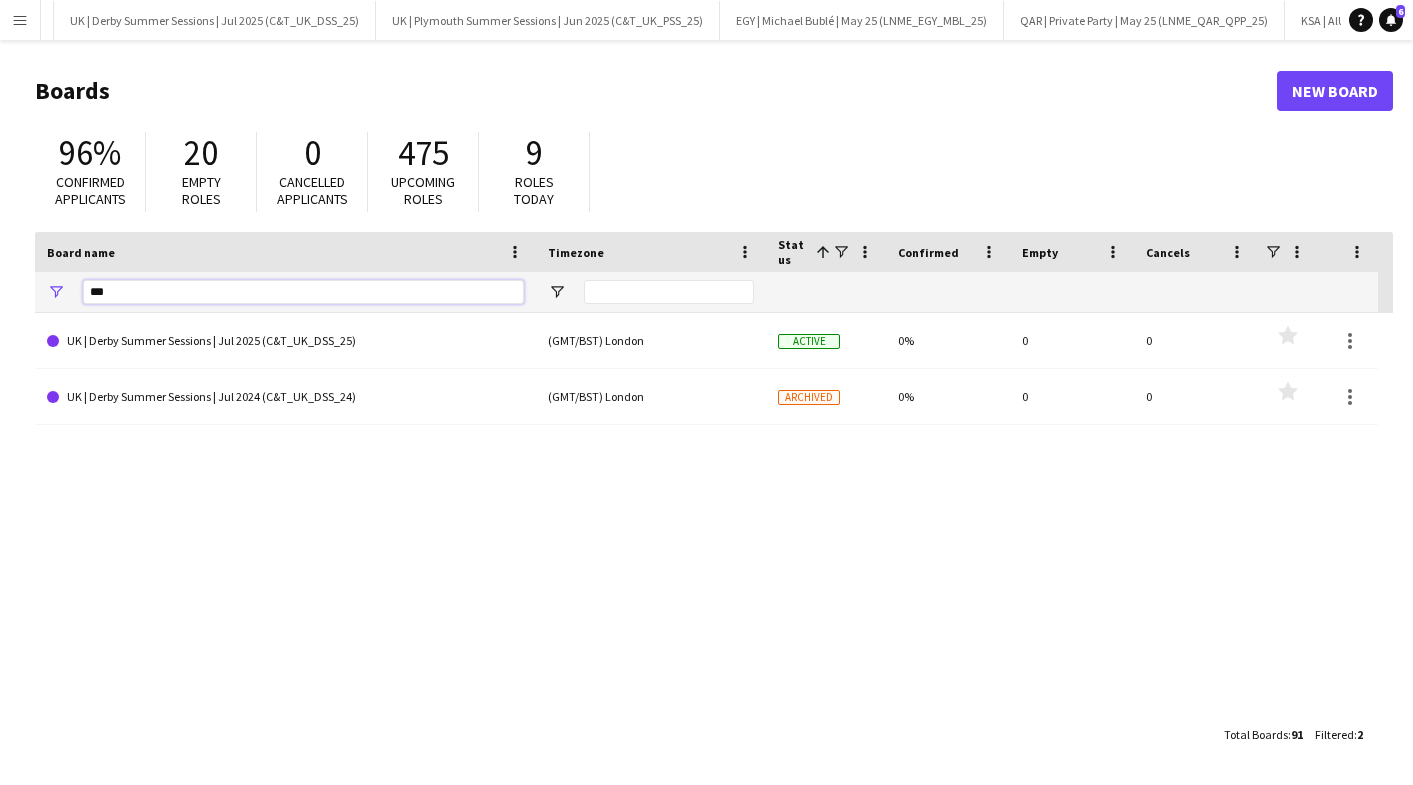 click on "***" at bounding box center (303, 292) 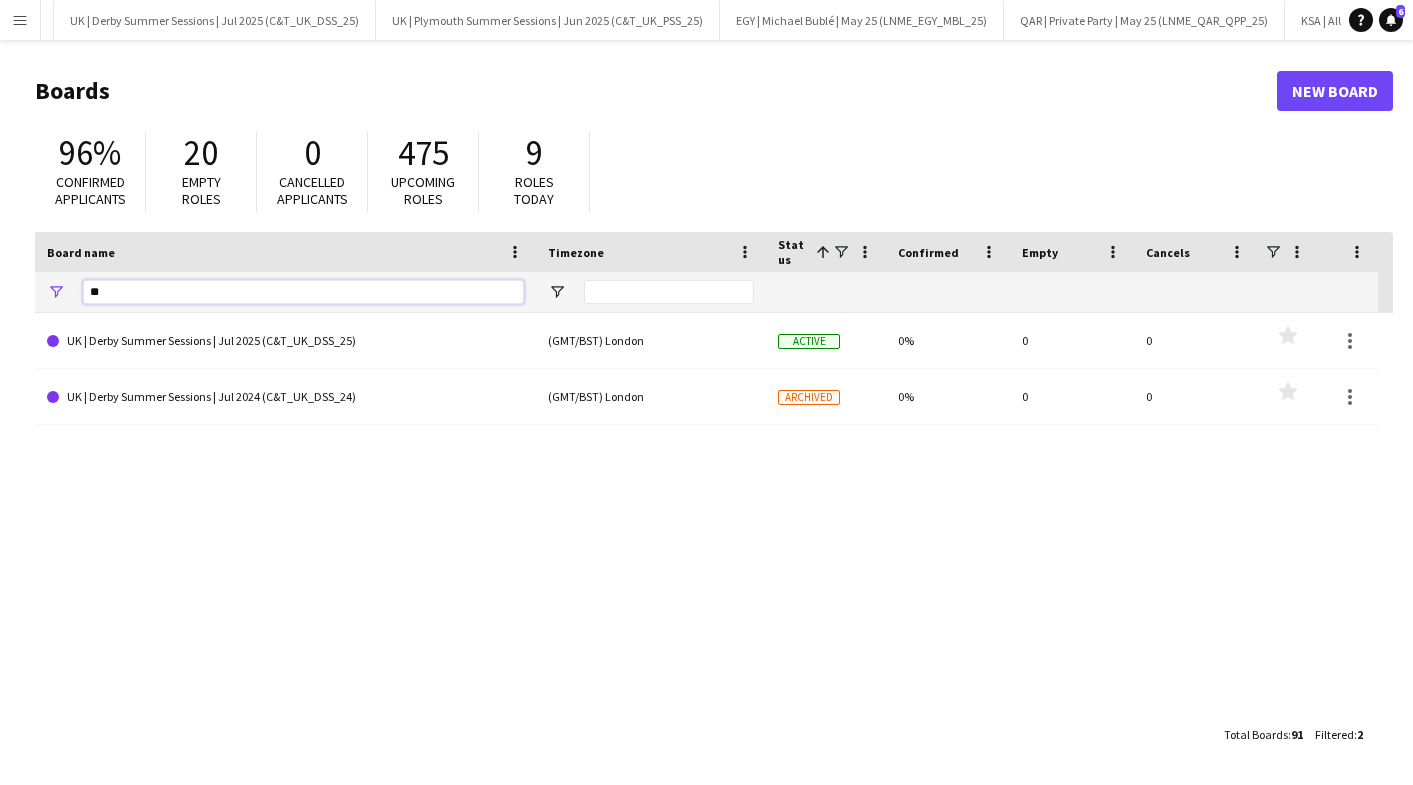 type on "*" 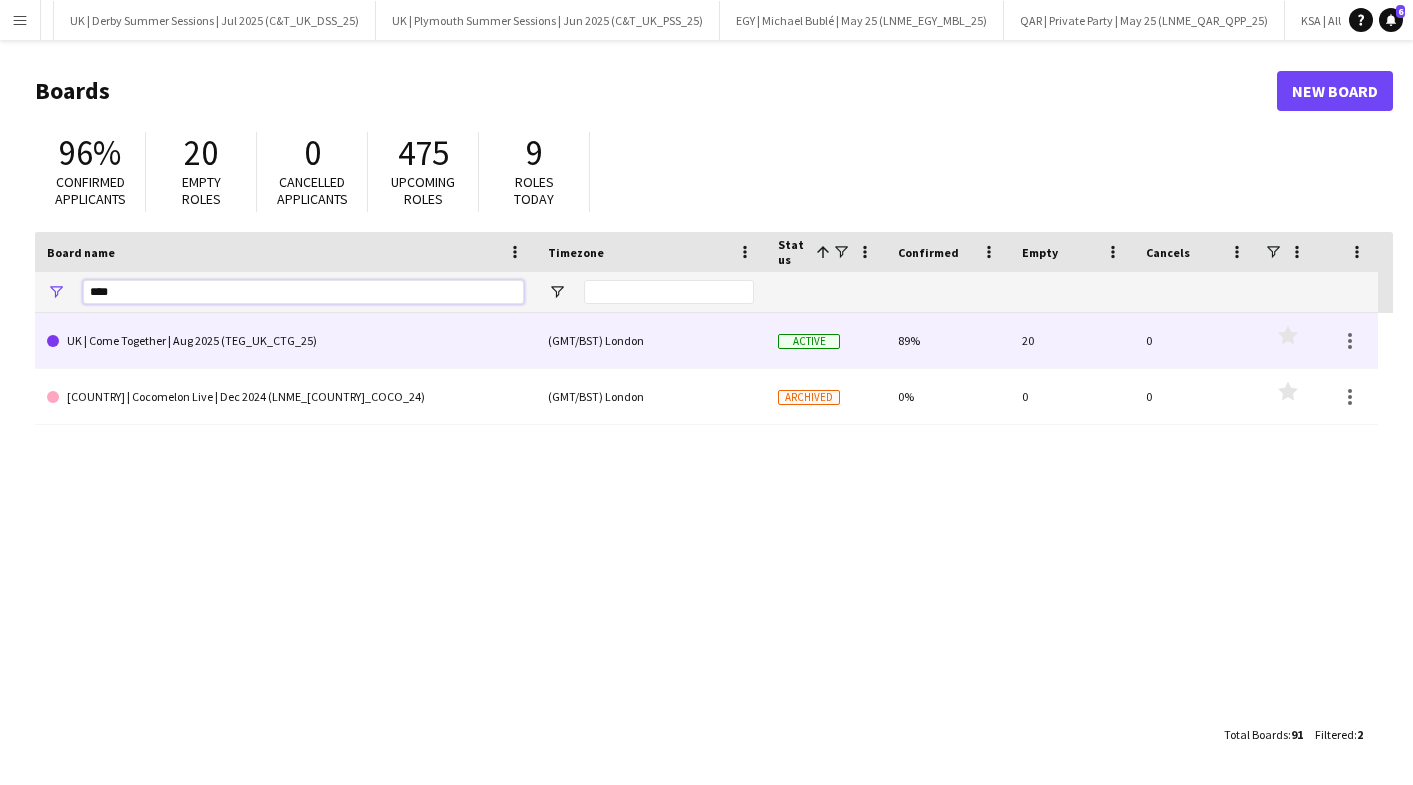 type on "****" 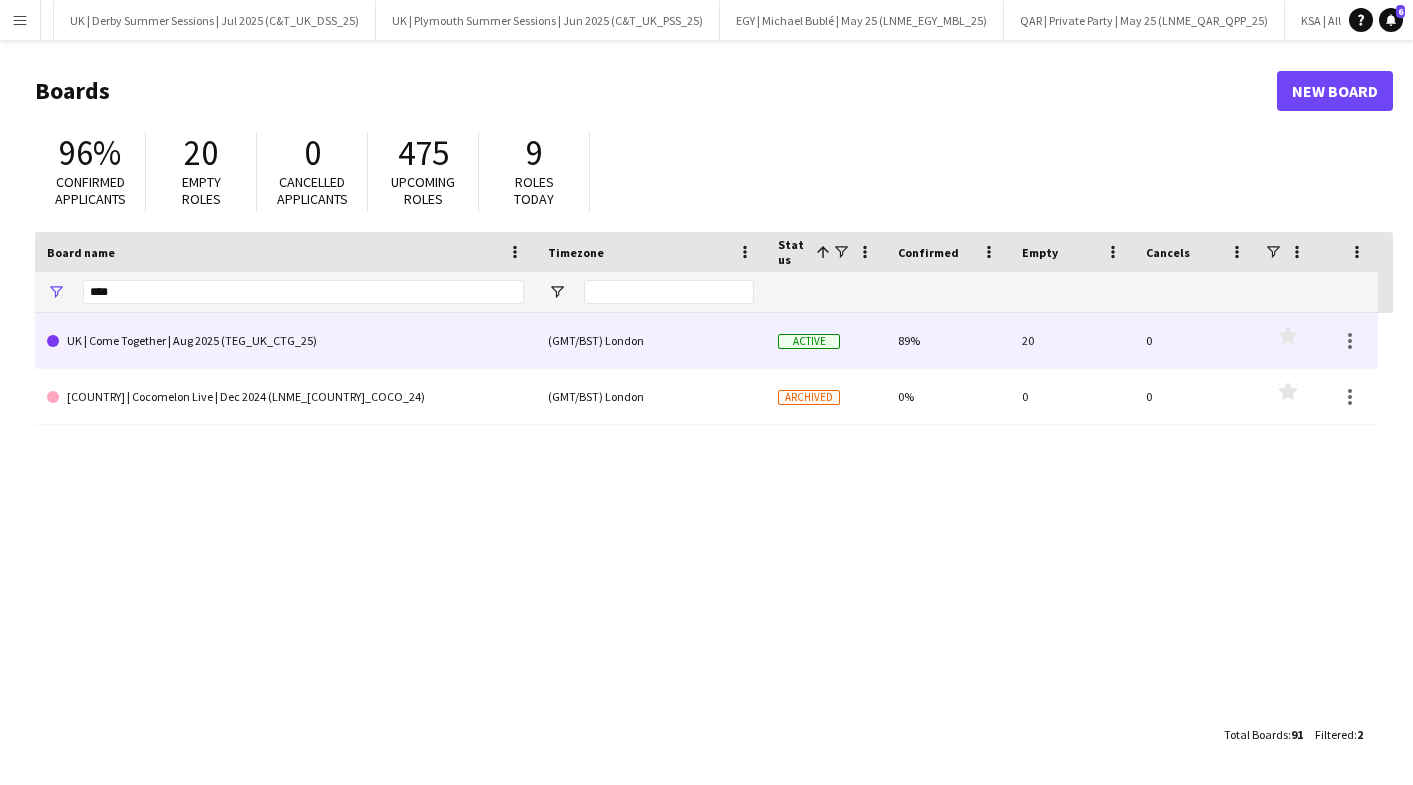 click on "UK | Come Together | Aug 2025 (TEG_UK_CTG_25)" 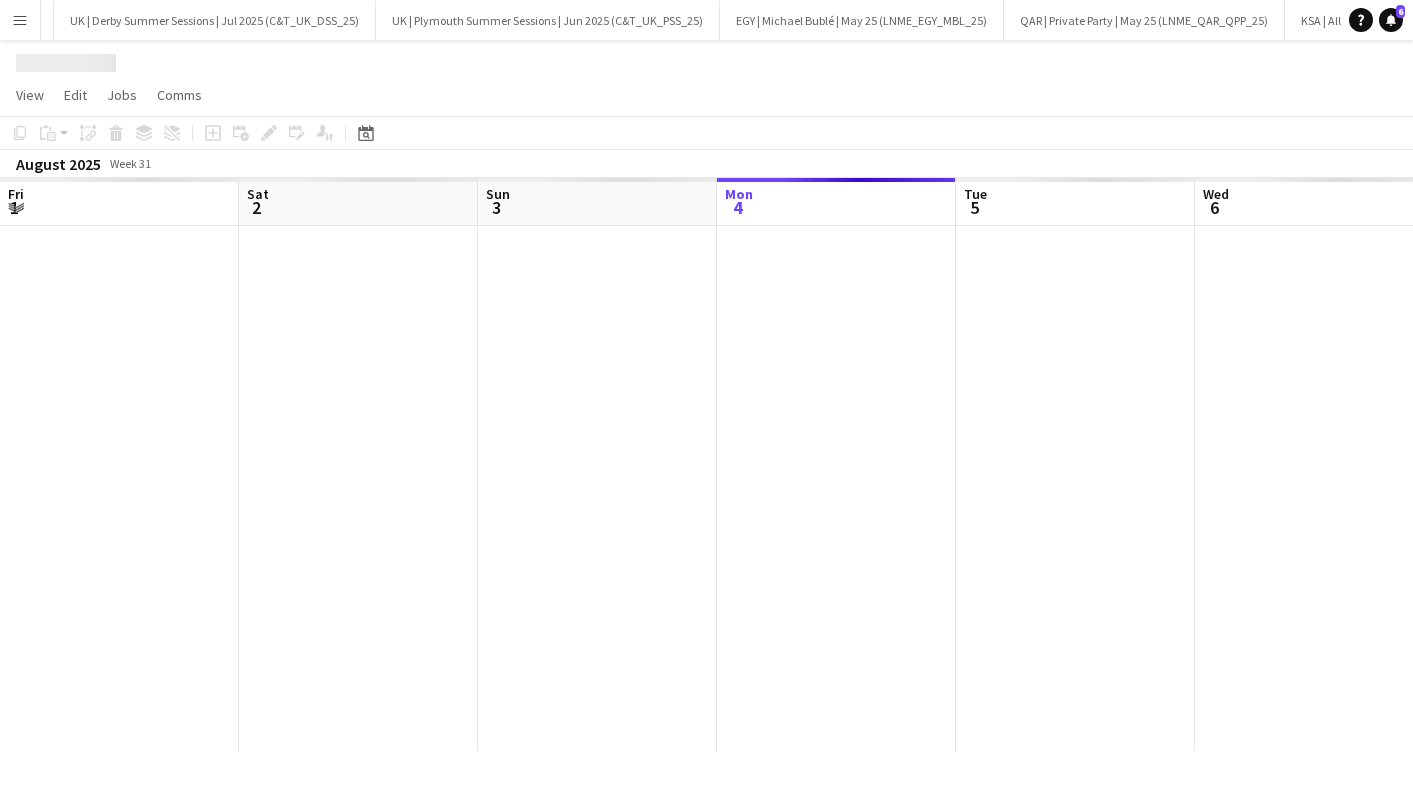 scroll, scrollTop: 0, scrollLeft: 478, axis: horizontal 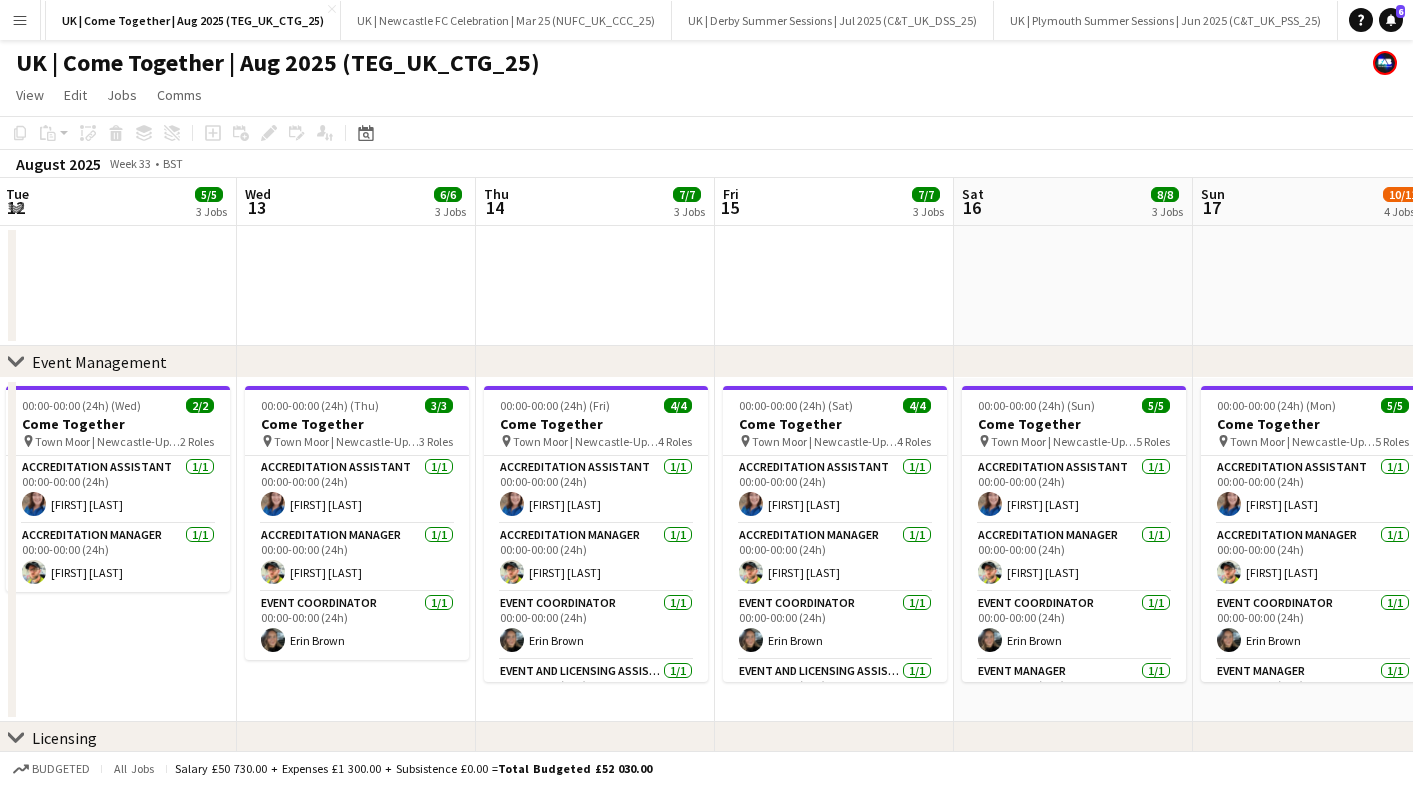 click on "Come Together" at bounding box center (596, 424) 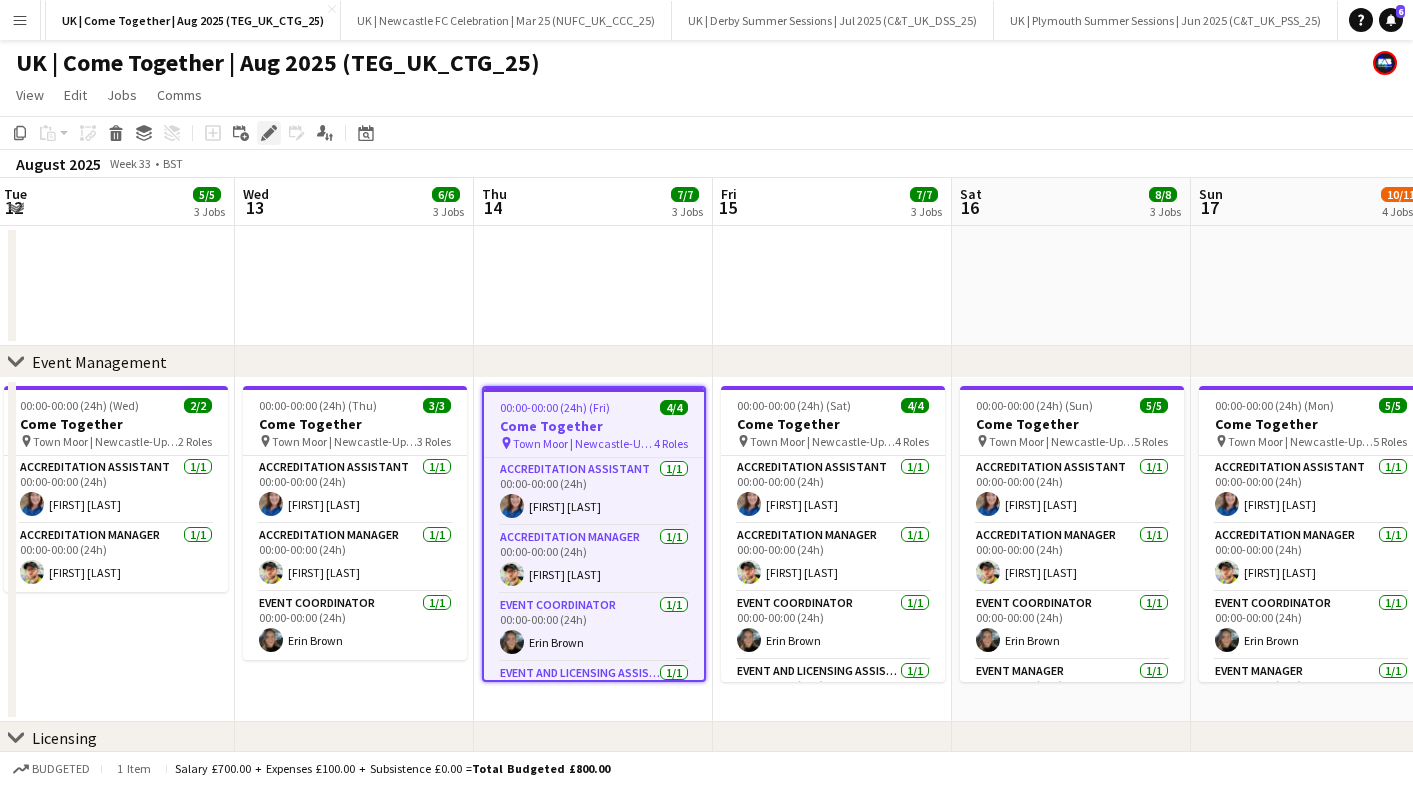 click on "Edit" at bounding box center (269, 133) 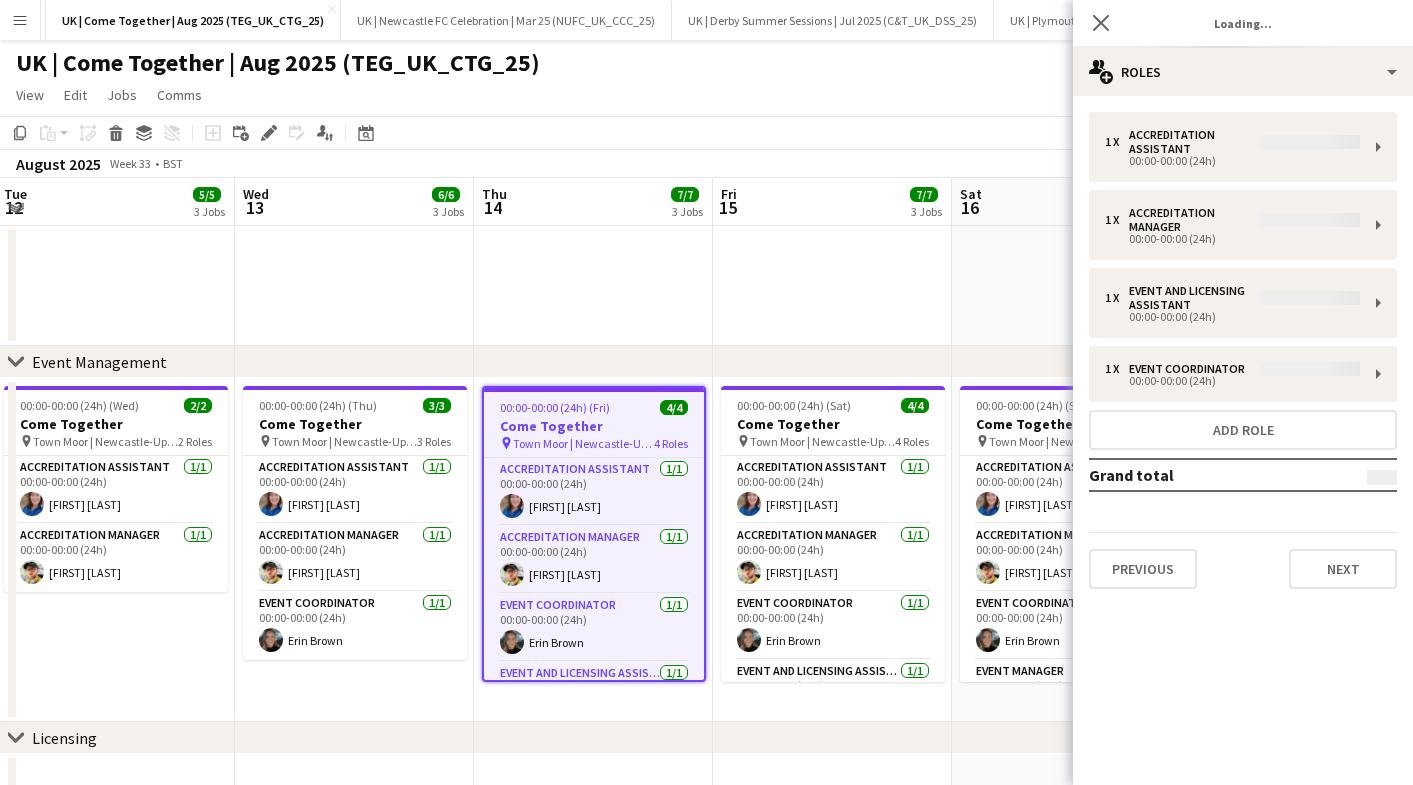 type on "**********" 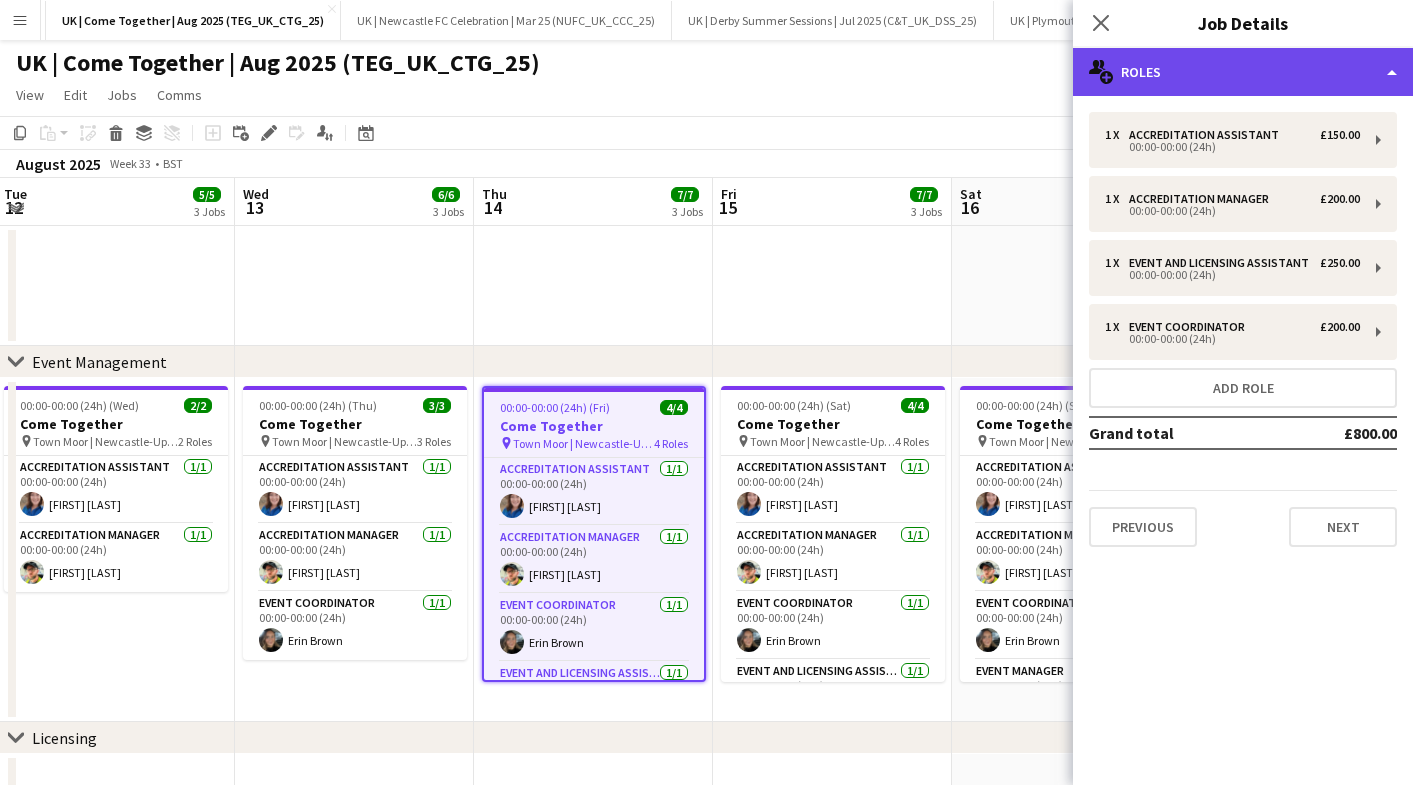 click on "multiple-users-add
Roles" 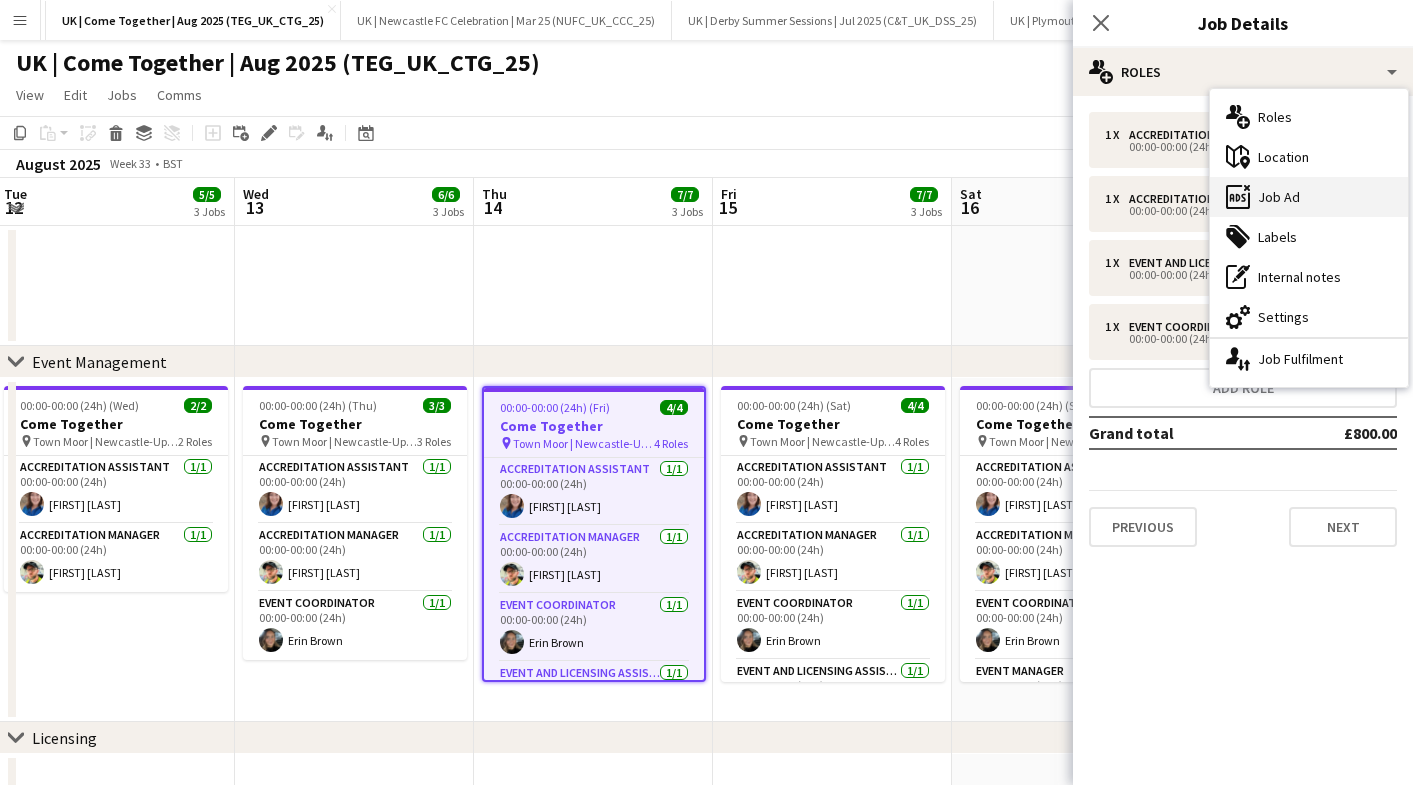click on "ads-window
Job Ad" at bounding box center (1309, 197) 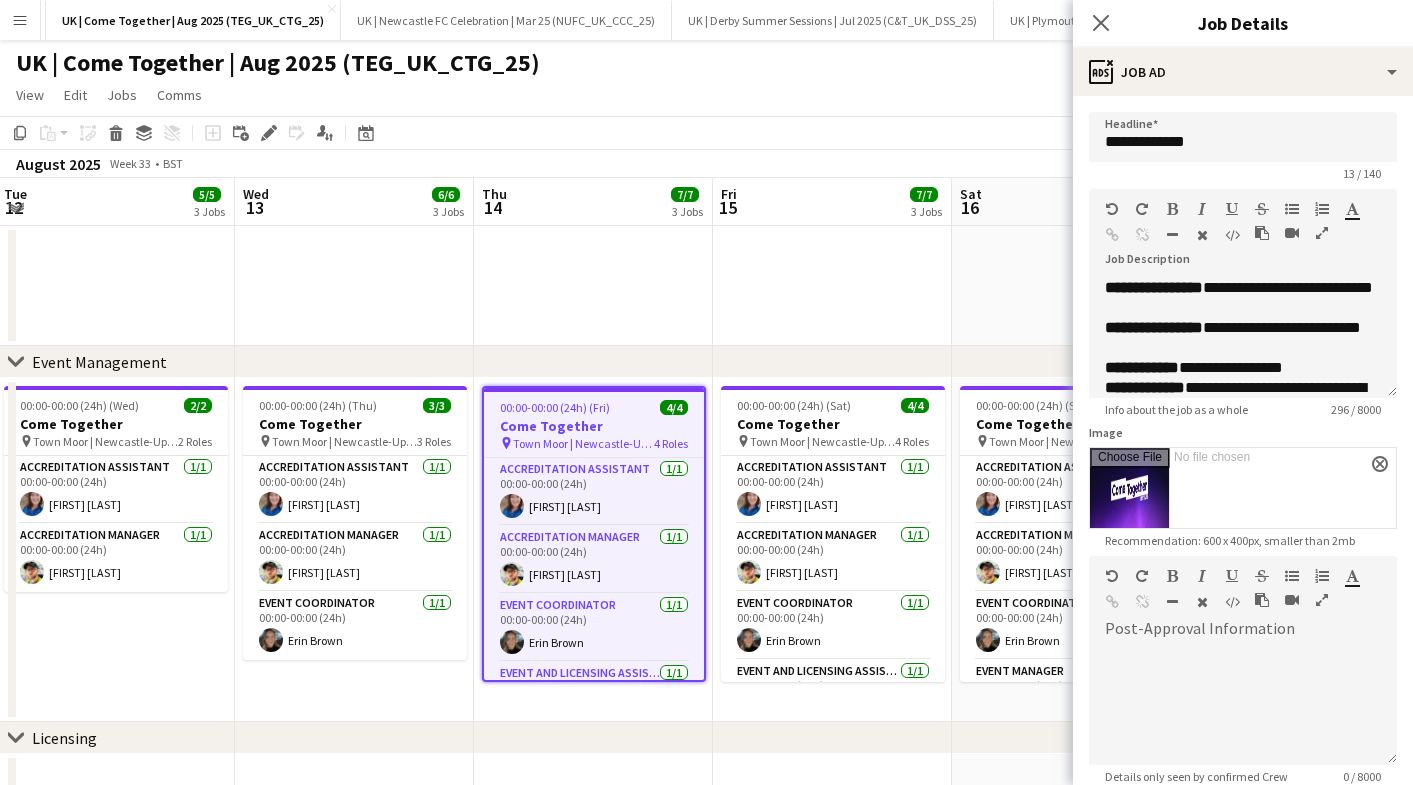 scroll, scrollTop: 1, scrollLeft: 0, axis: vertical 